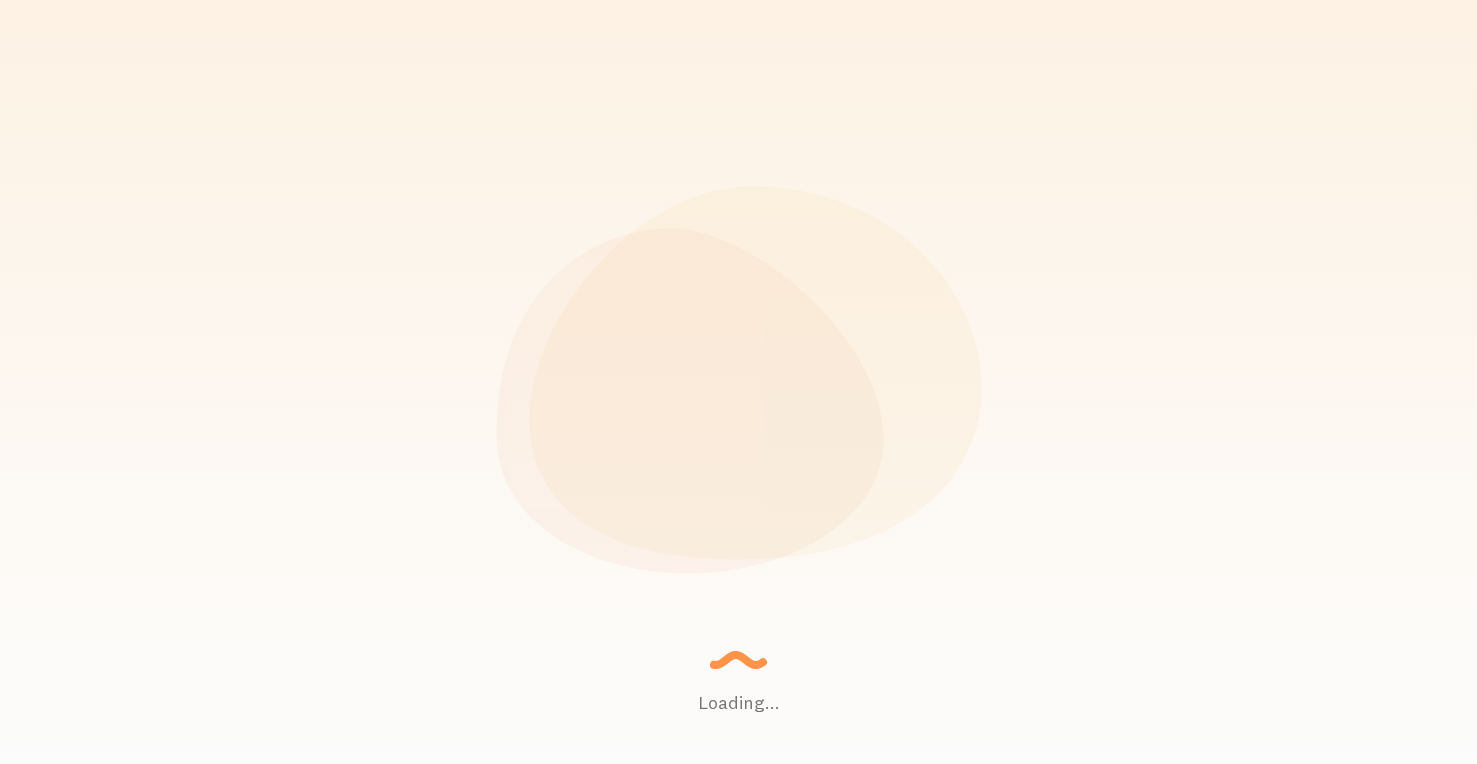 scroll, scrollTop: 0, scrollLeft: 0, axis: both 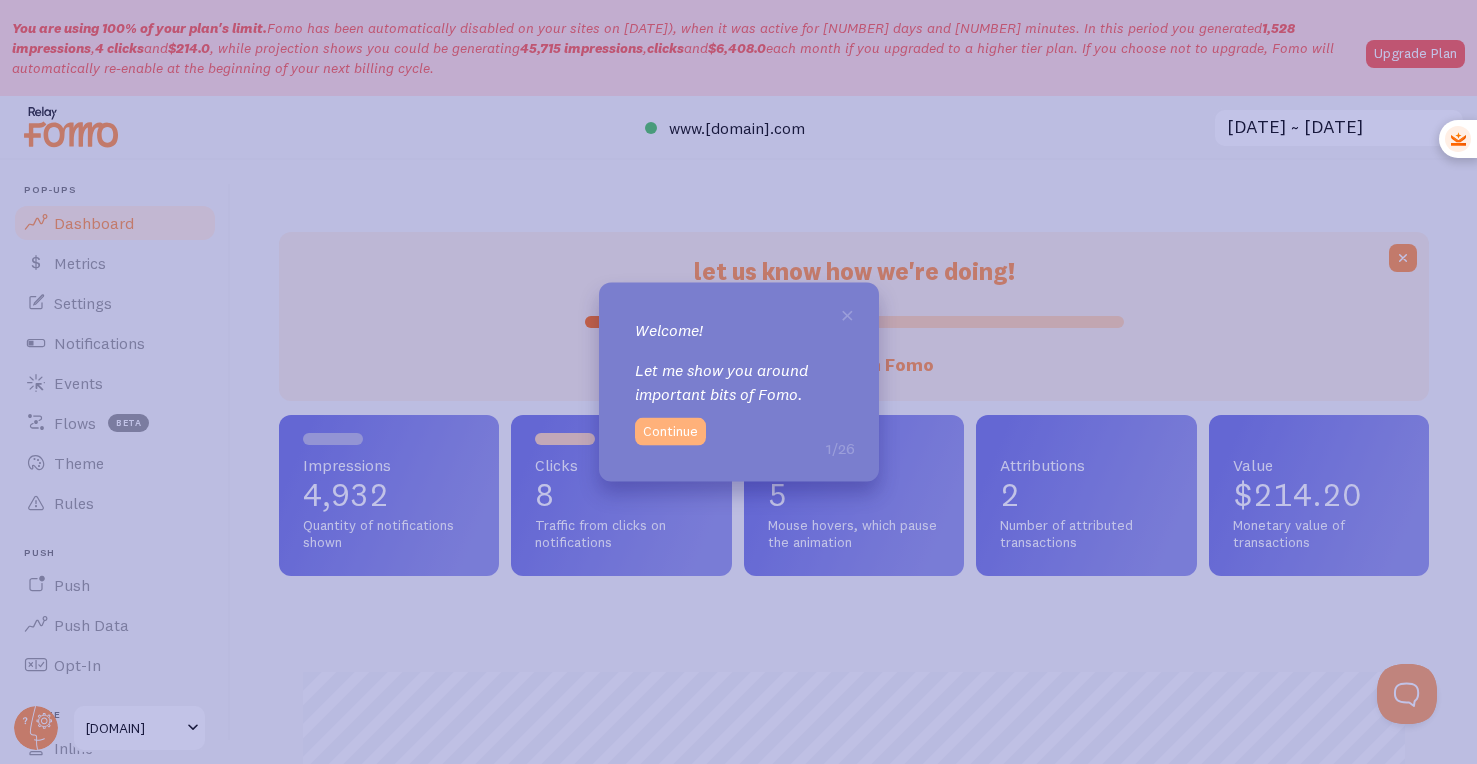 click on "Continue" at bounding box center (670, 431) 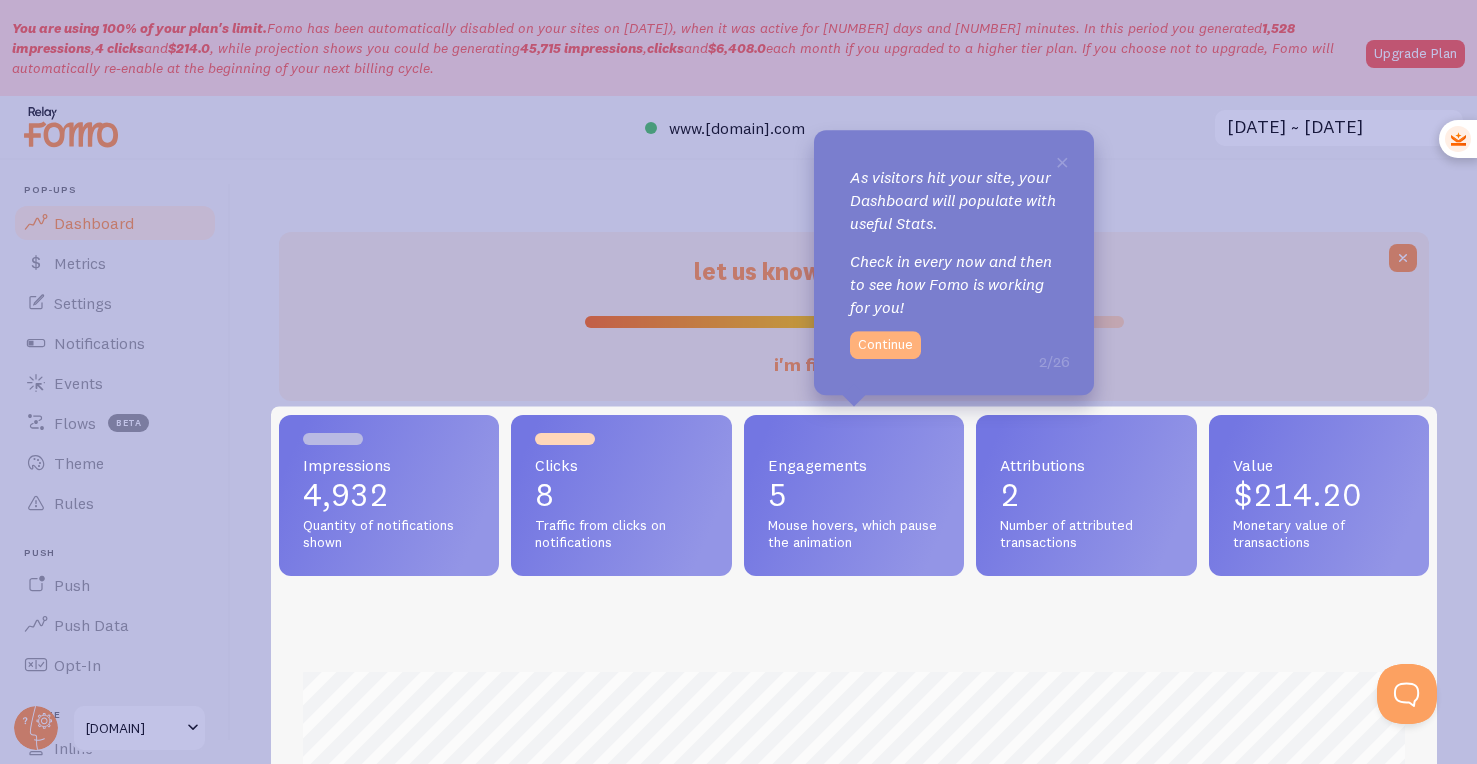 click on "Continue" at bounding box center (885, 345) 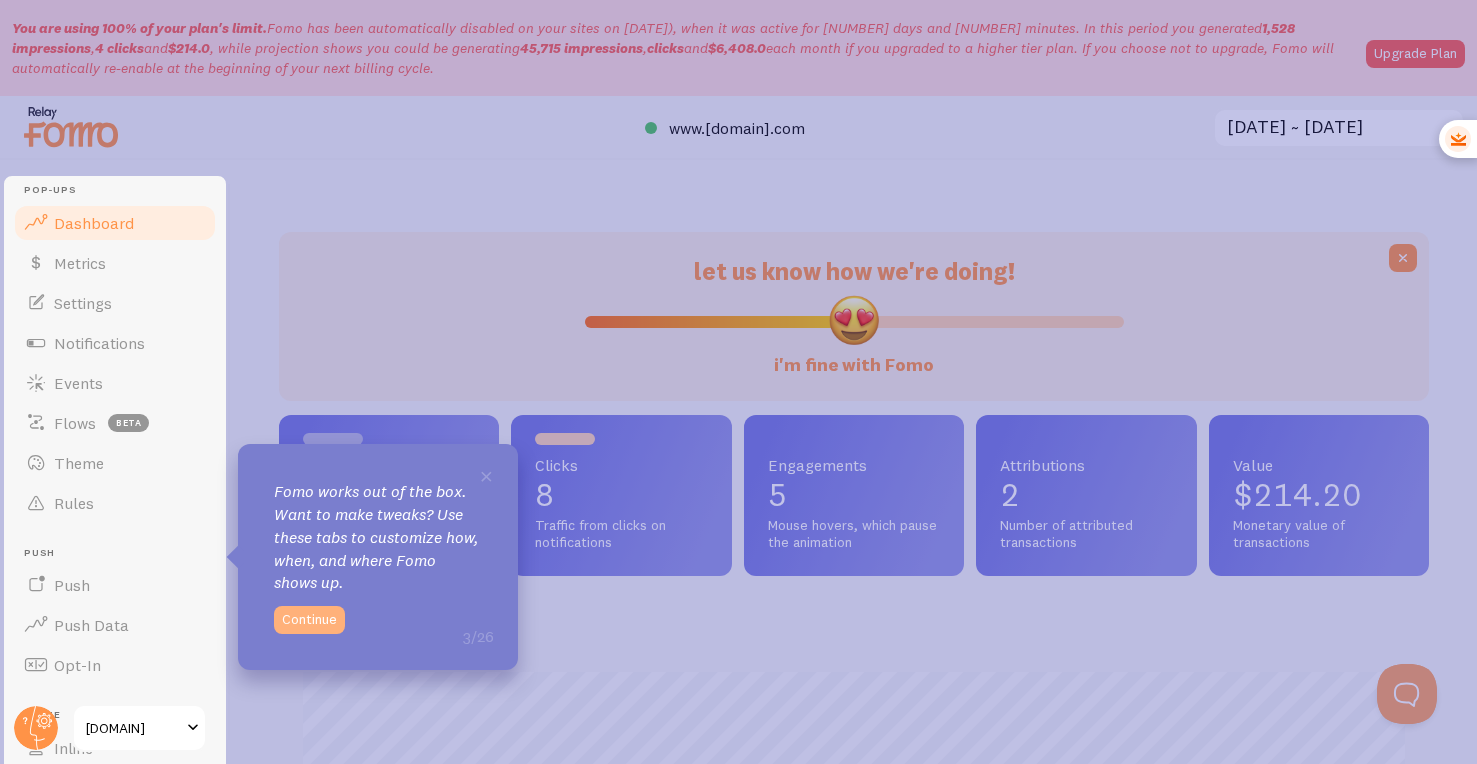 click on "Continue" at bounding box center (309, 620) 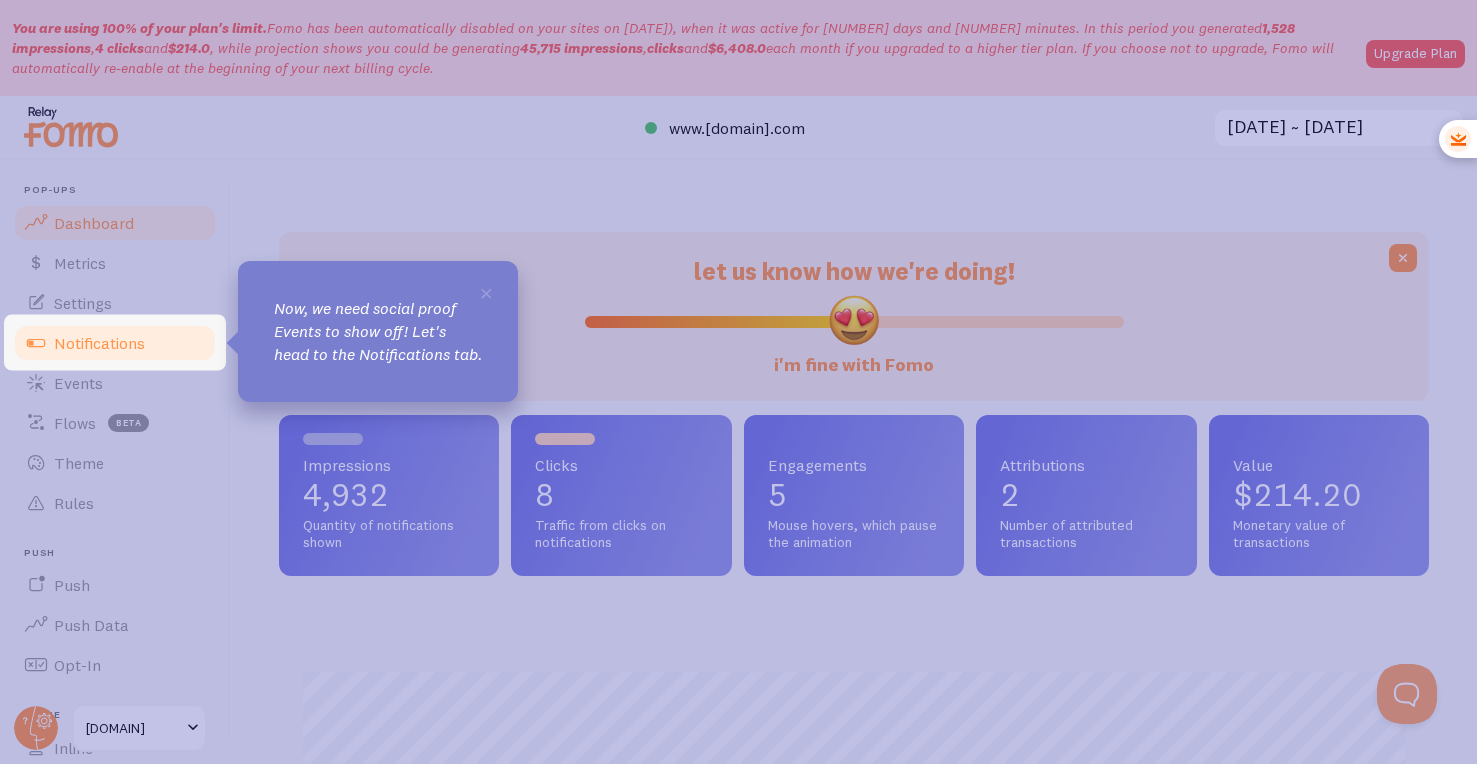 click on "Notifications" at bounding box center [115, 343] 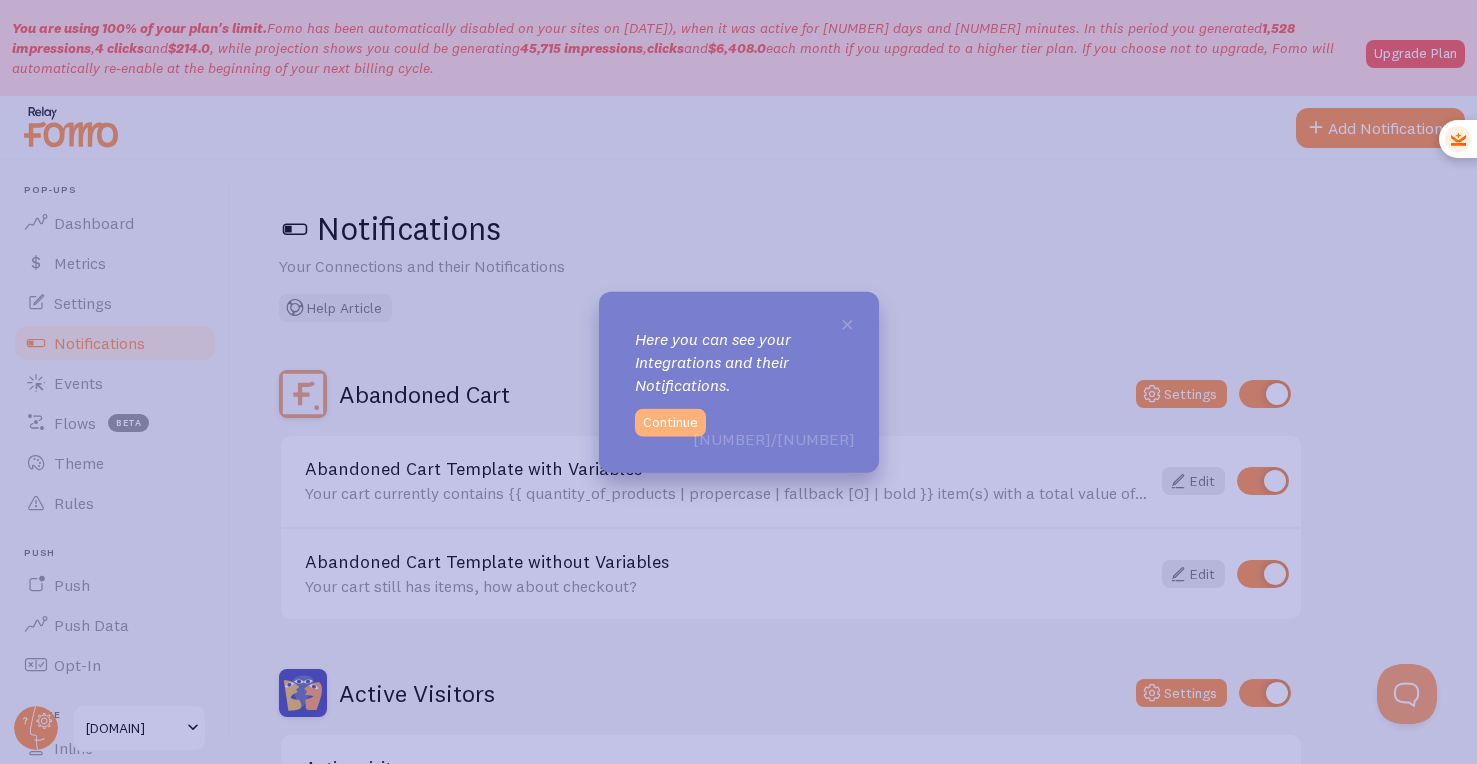 click on "Continue" at bounding box center [670, 422] 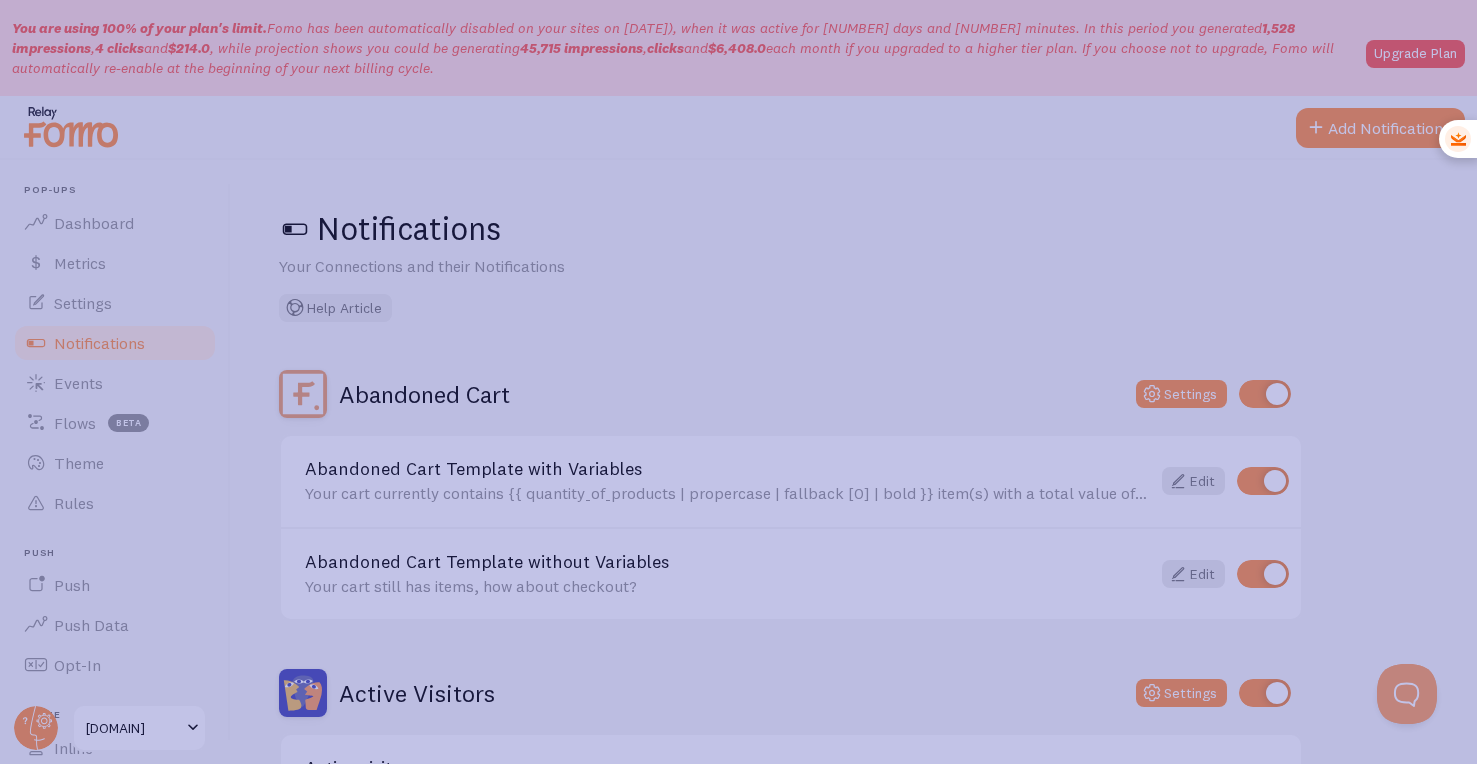 click 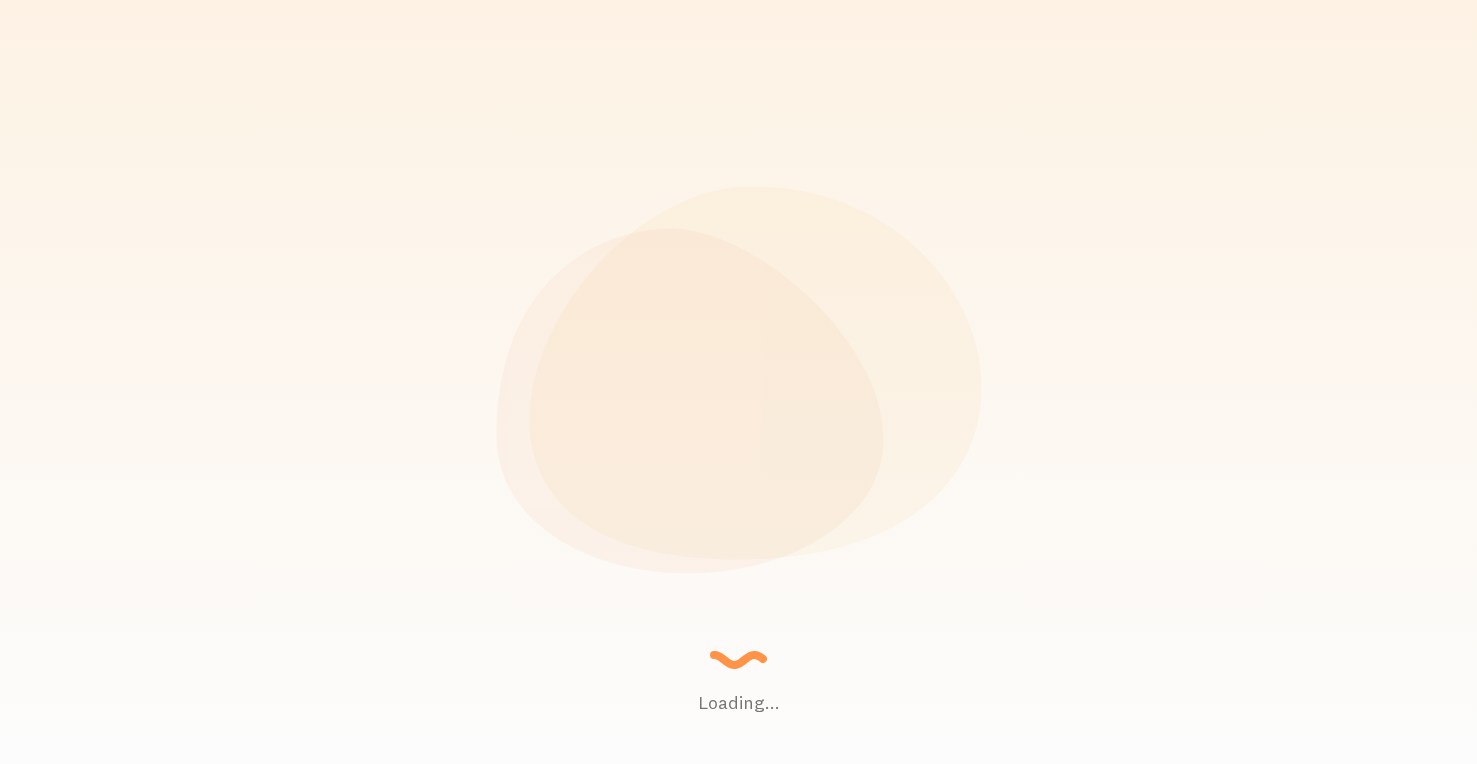 scroll, scrollTop: 0, scrollLeft: 0, axis: both 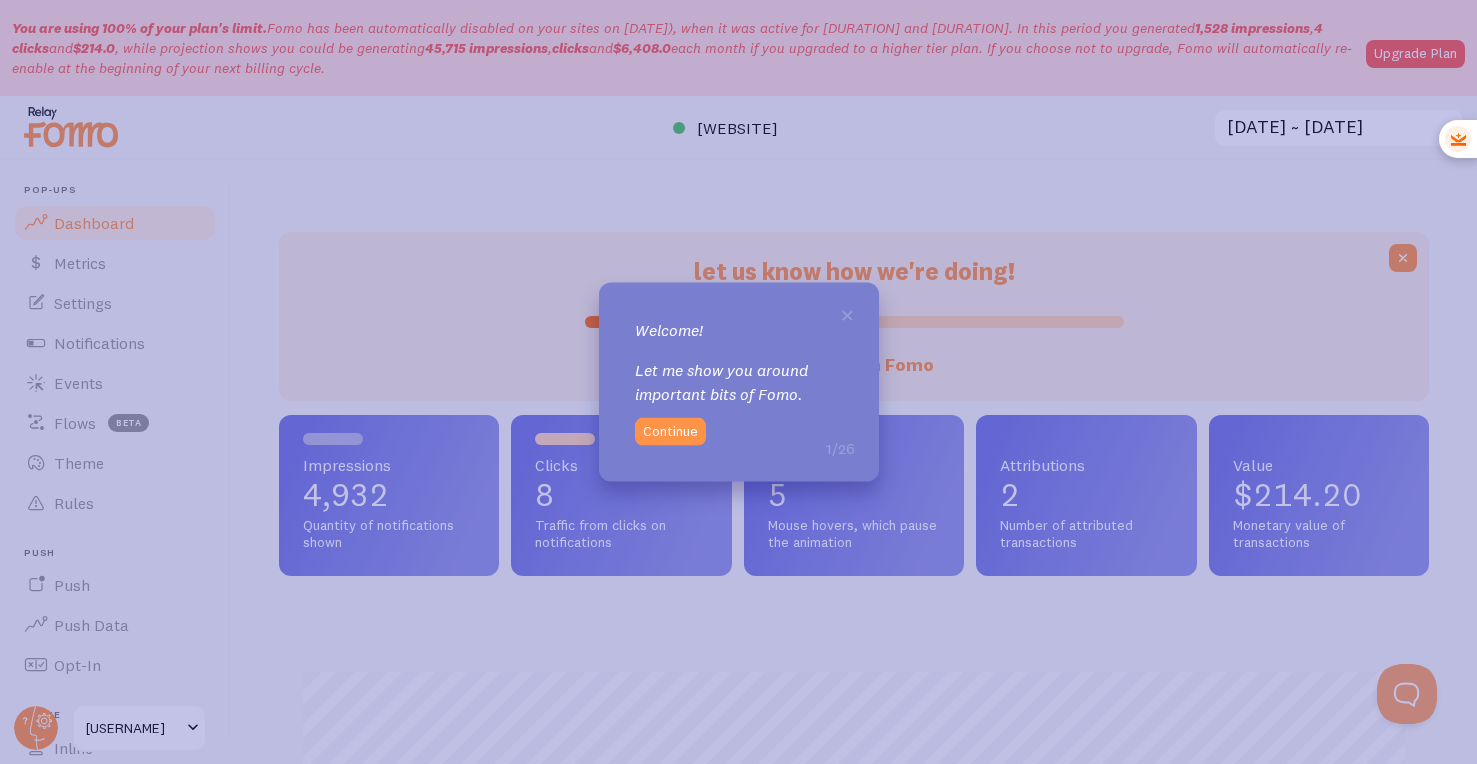 click 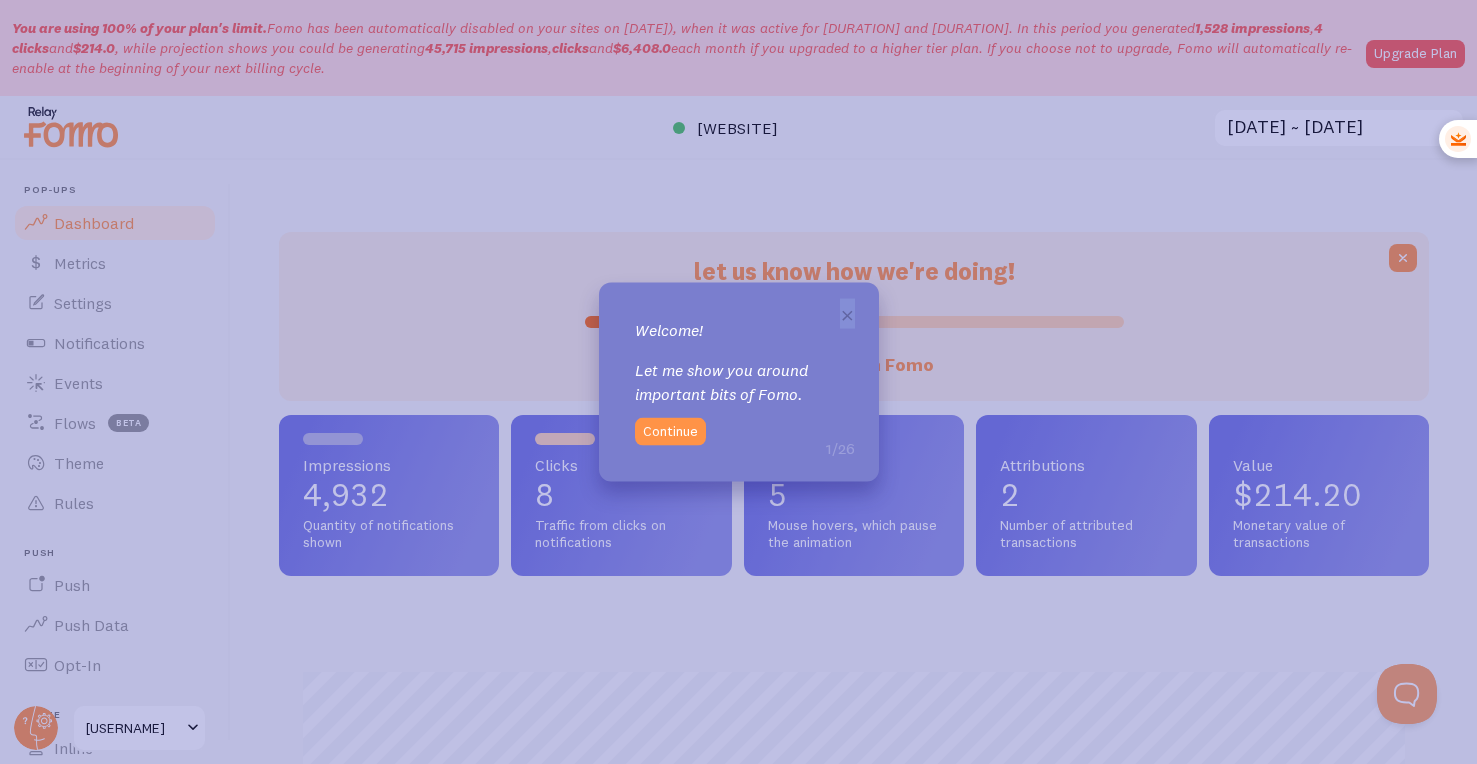 click 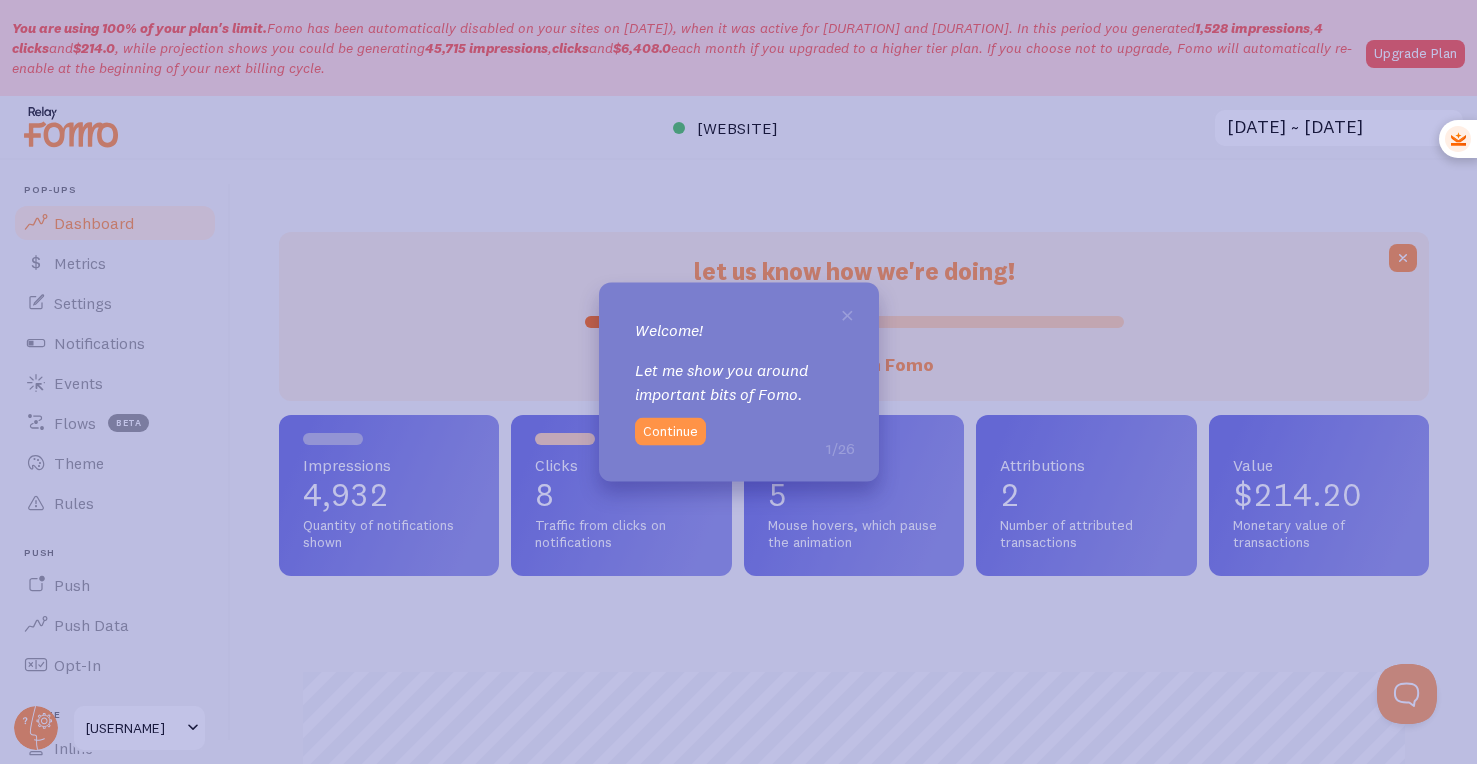 click 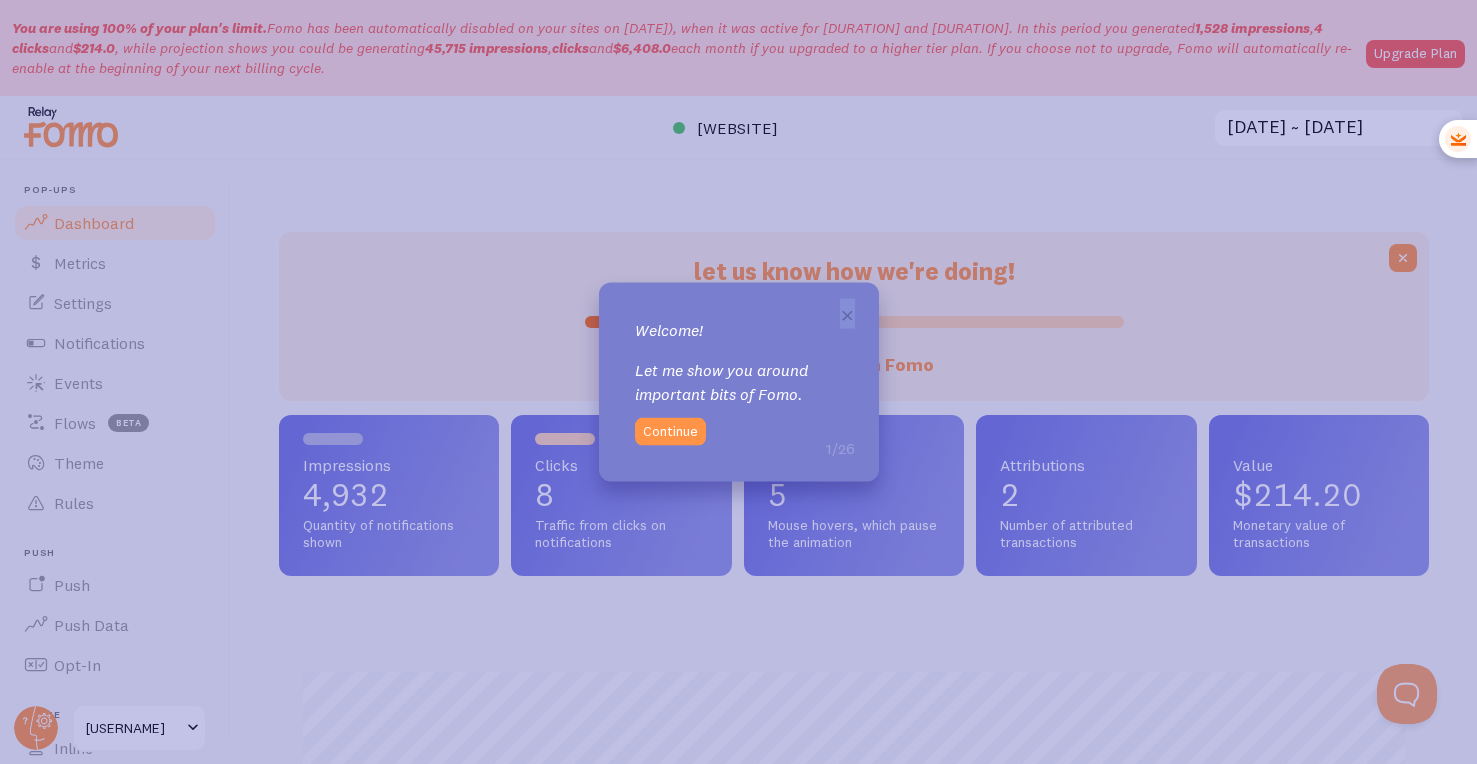 click 